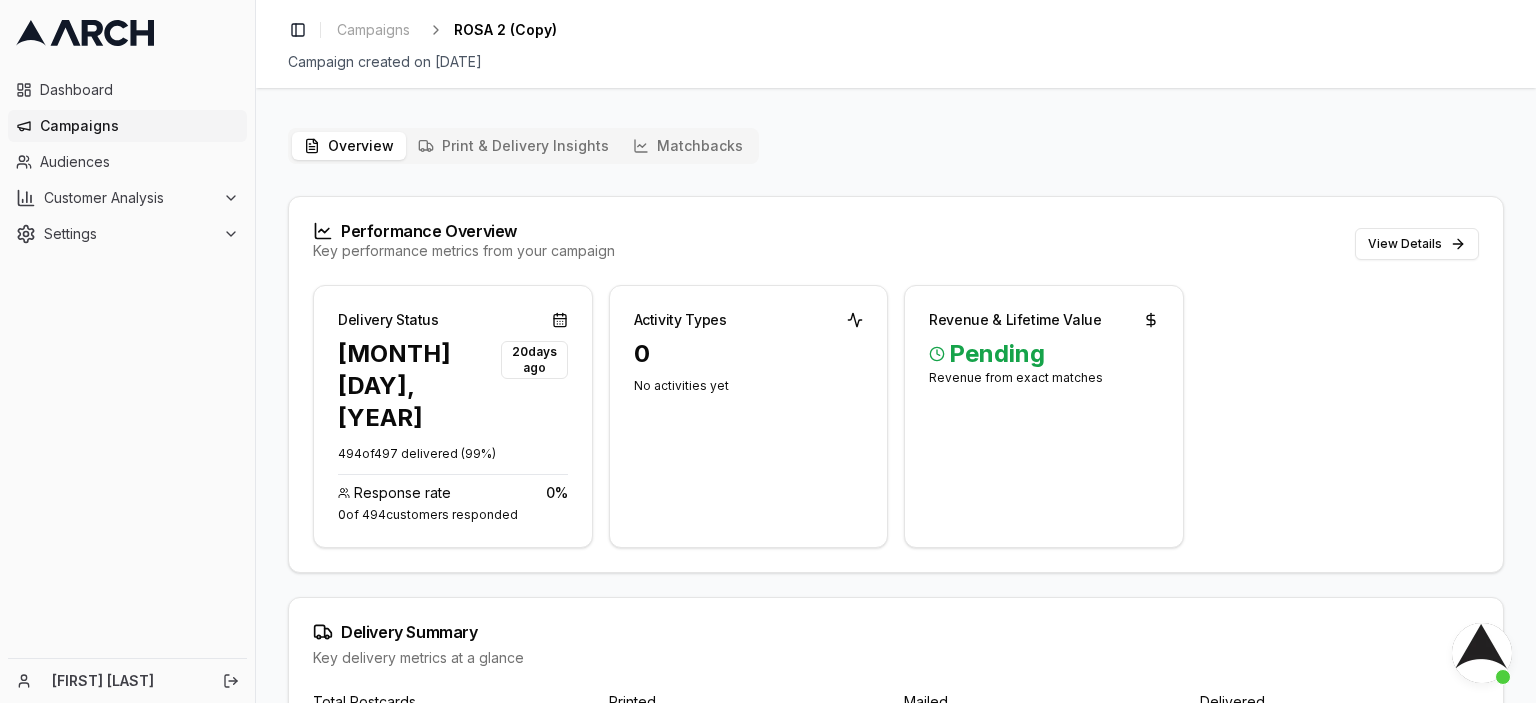 scroll, scrollTop: 0, scrollLeft: 0, axis: both 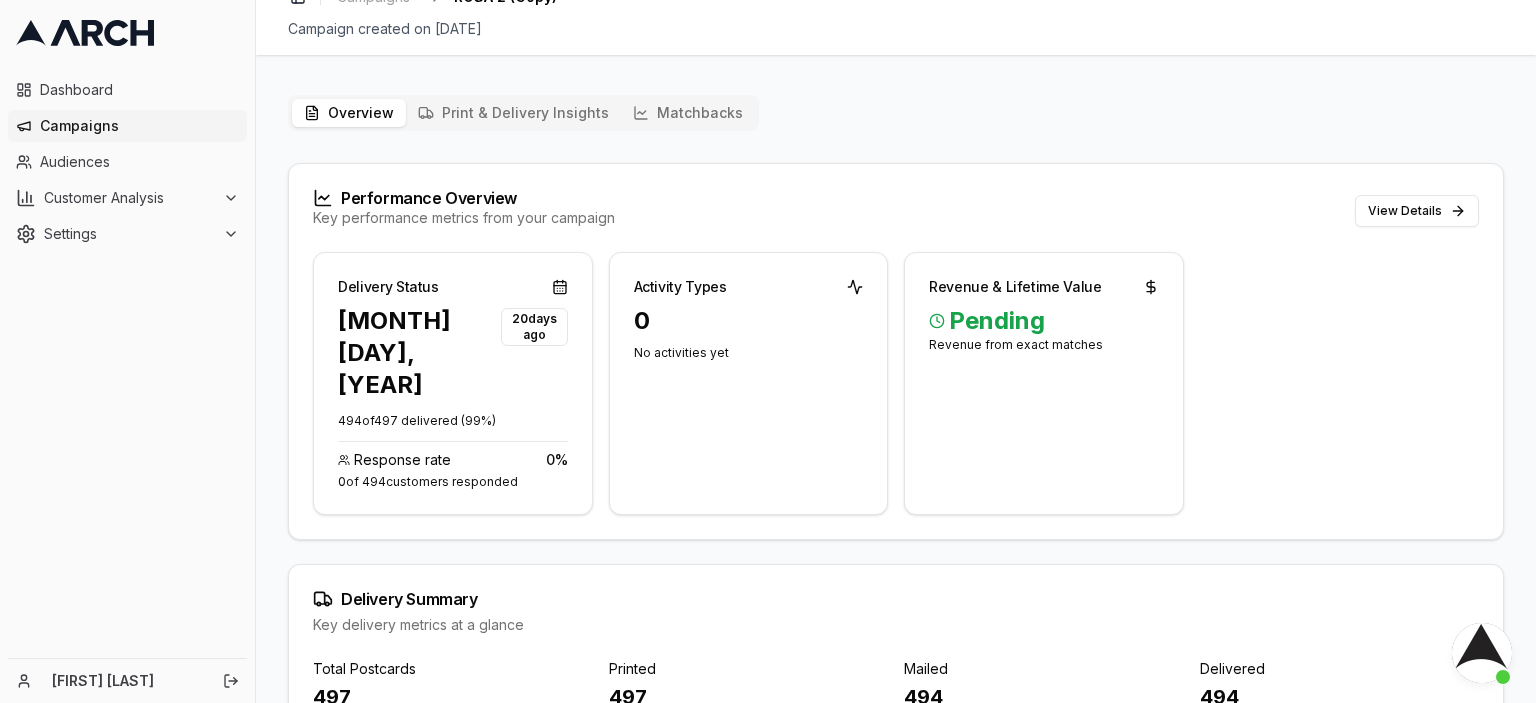 click on "Campaigns" at bounding box center [139, 126] 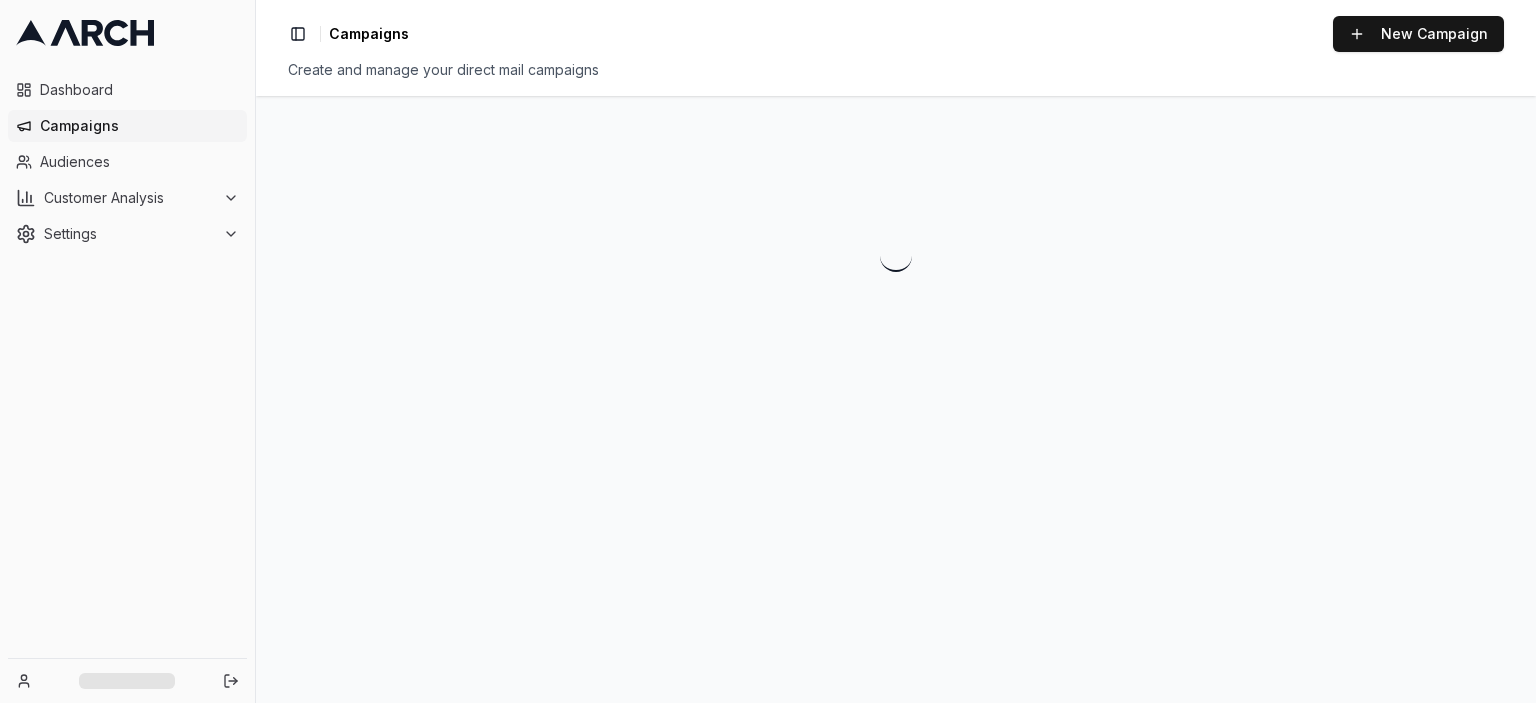 scroll, scrollTop: 0, scrollLeft: 0, axis: both 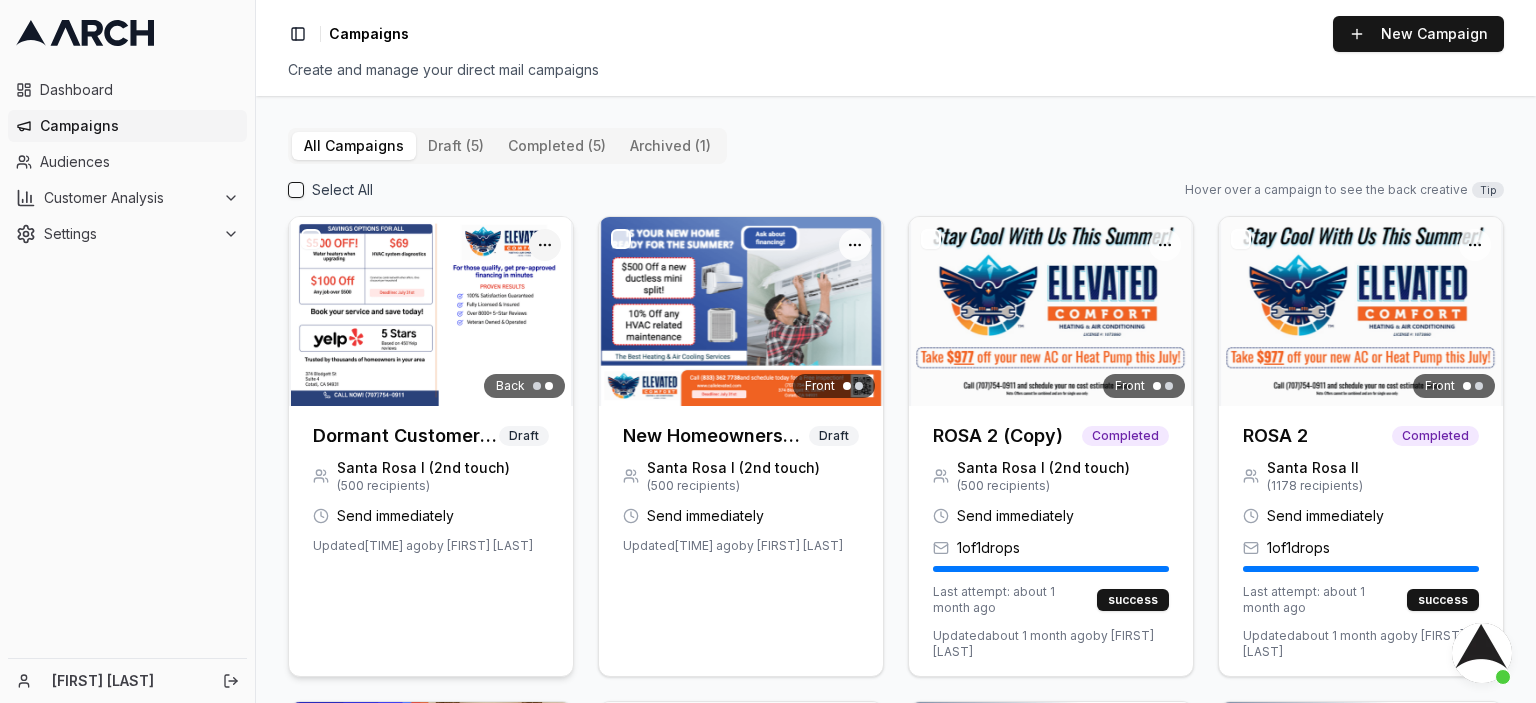 click on "Dashboard Campaigns Audiences Customer Analysis Settings [FIRST] [LAST] Toggle Sidebar Campaigns New Campaign Create and manage your direct mail campaigns All Campaigns draft (5) completed (5) archived (1) Select All Hover over a campaign to see the back creative Tip Open menu Back Dormant Customers (recurring campaign) Draft Santa Rosa I (2nd touch) ( 500 recipients) Send immediately Updated [TIME] ago by [FIRST] [LAST] Open menu Front New Homeowners (automated Campaign) Draft Santa Rosa I (2nd touch) ( 500 recipients) Send immediately Updated [TIME] ago by [FIRST] [LAST] Open menu Front ROSA 2 (Copy) Completed Santa Rosa I (2nd touch) ( 500 recipients) Send immediately 1 of 1 drops Last attempt: about [TIME] ago success Updated about [TIME] ago by [FIRST] [LAST] Open menu Front ROSA 2 Completed Santa Rosa II ( 1178 recipients) Send immediately 1 of 1 drops Last attempt: about [TIME] ago success Updated about [TIME] ago by [FIRST] [LAST] Open menu Front (" at bounding box center (768, 351) 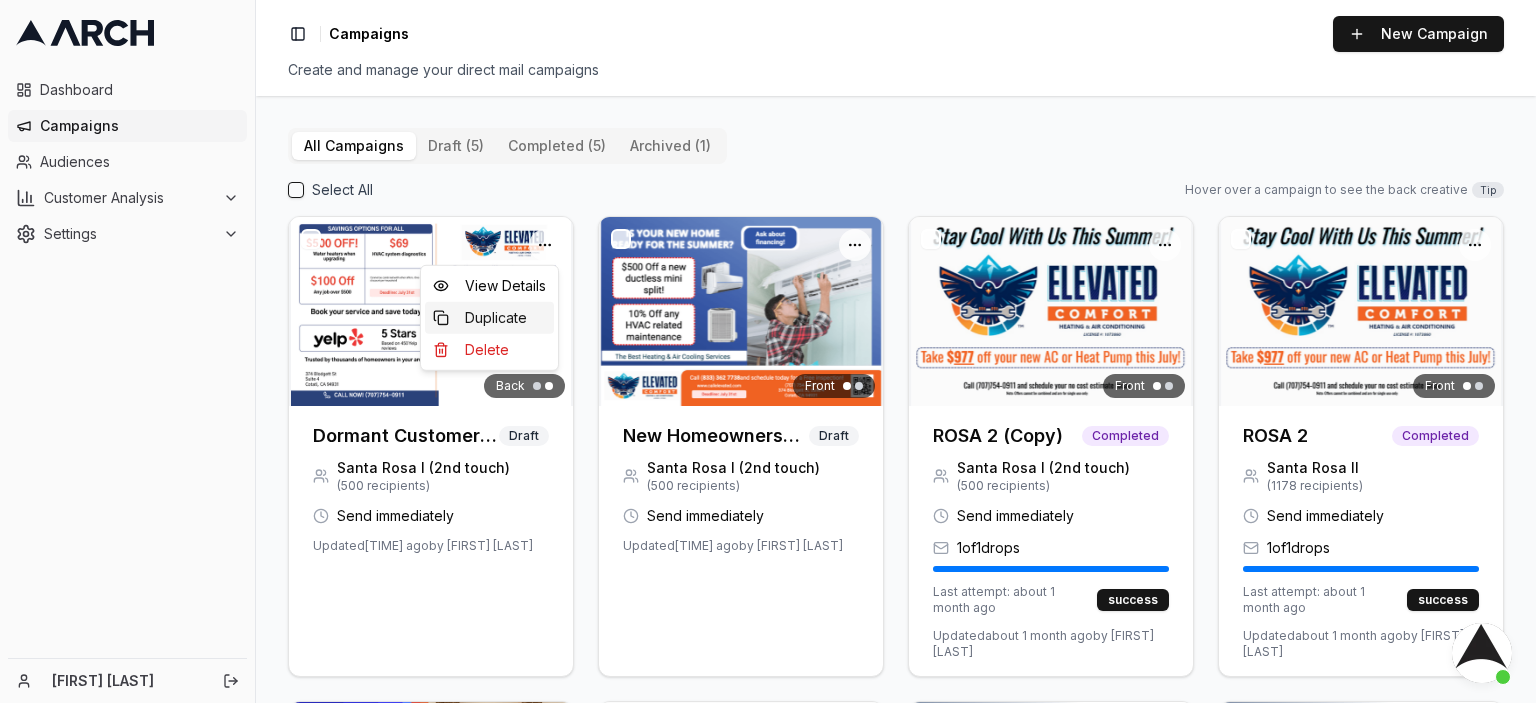 click on "Duplicate" at bounding box center (489, 318) 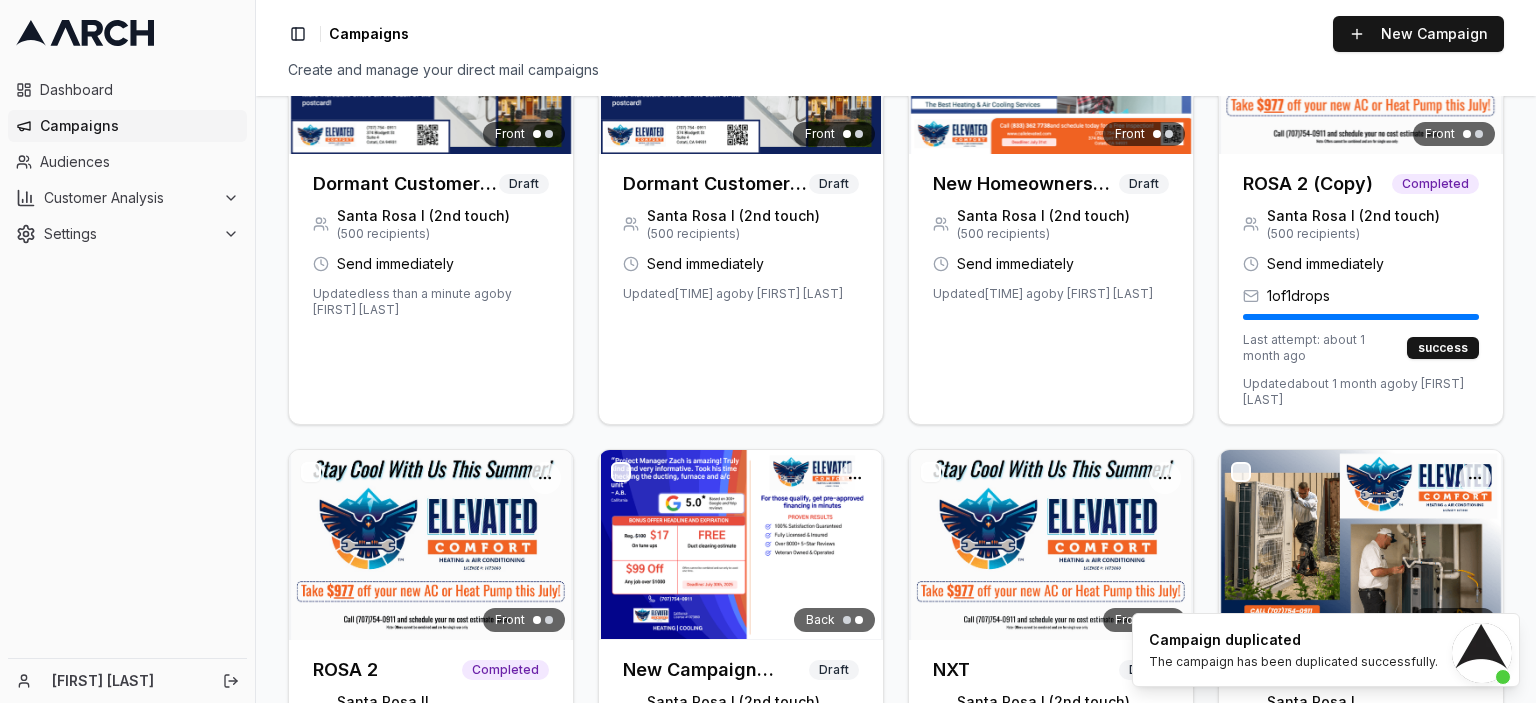 scroll, scrollTop: 0, scrollLeft: 0, axis: both 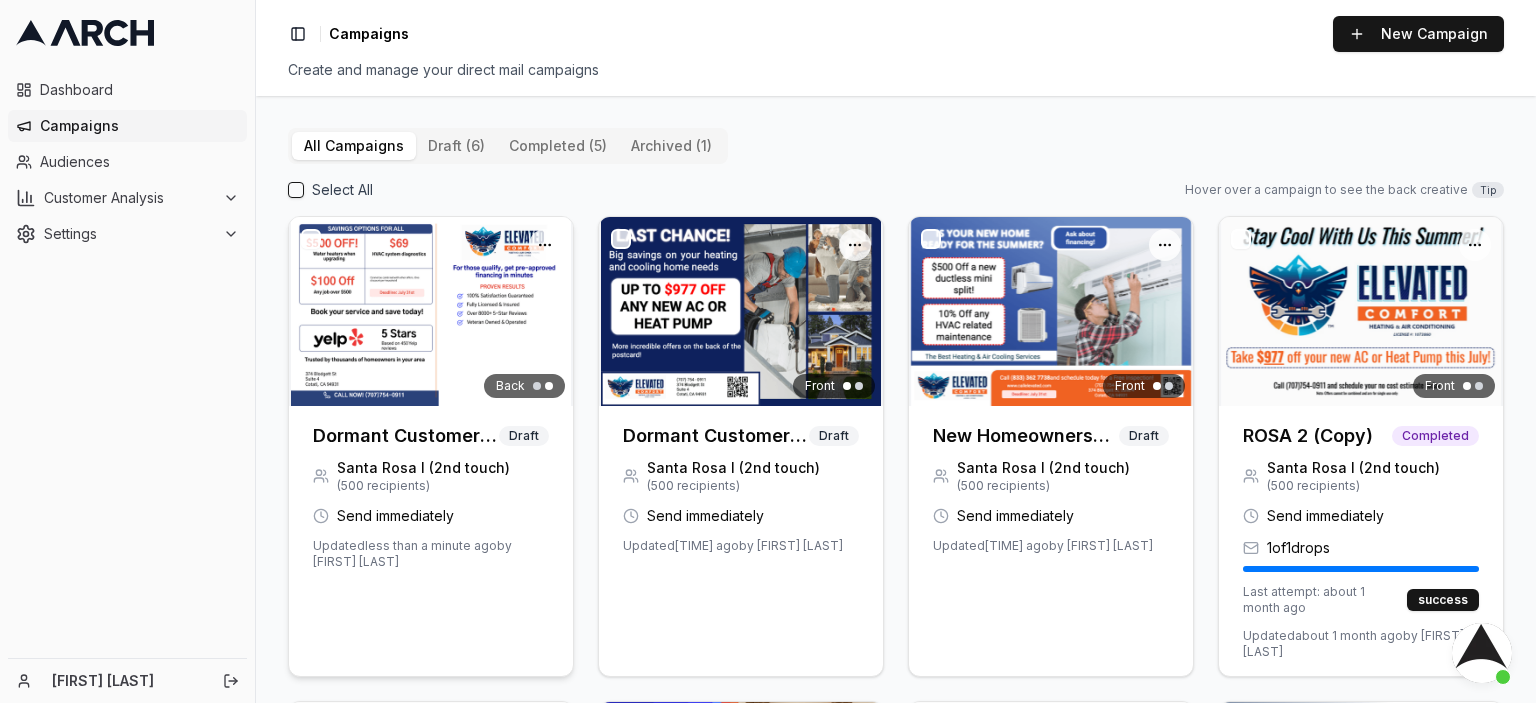 click at bounding box center (431, 311) 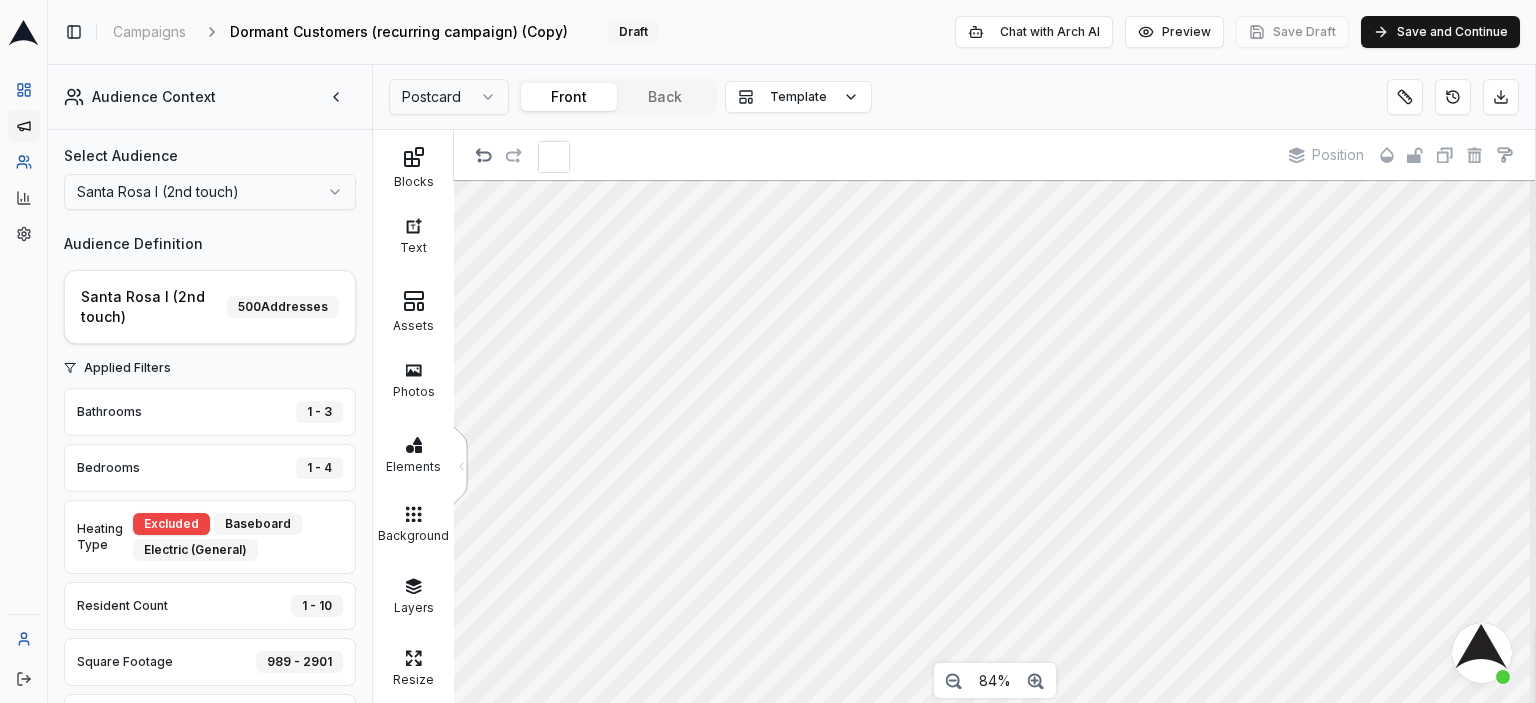 scroll, scrollTop: 44, scrollLeft: 0, axis: vertical 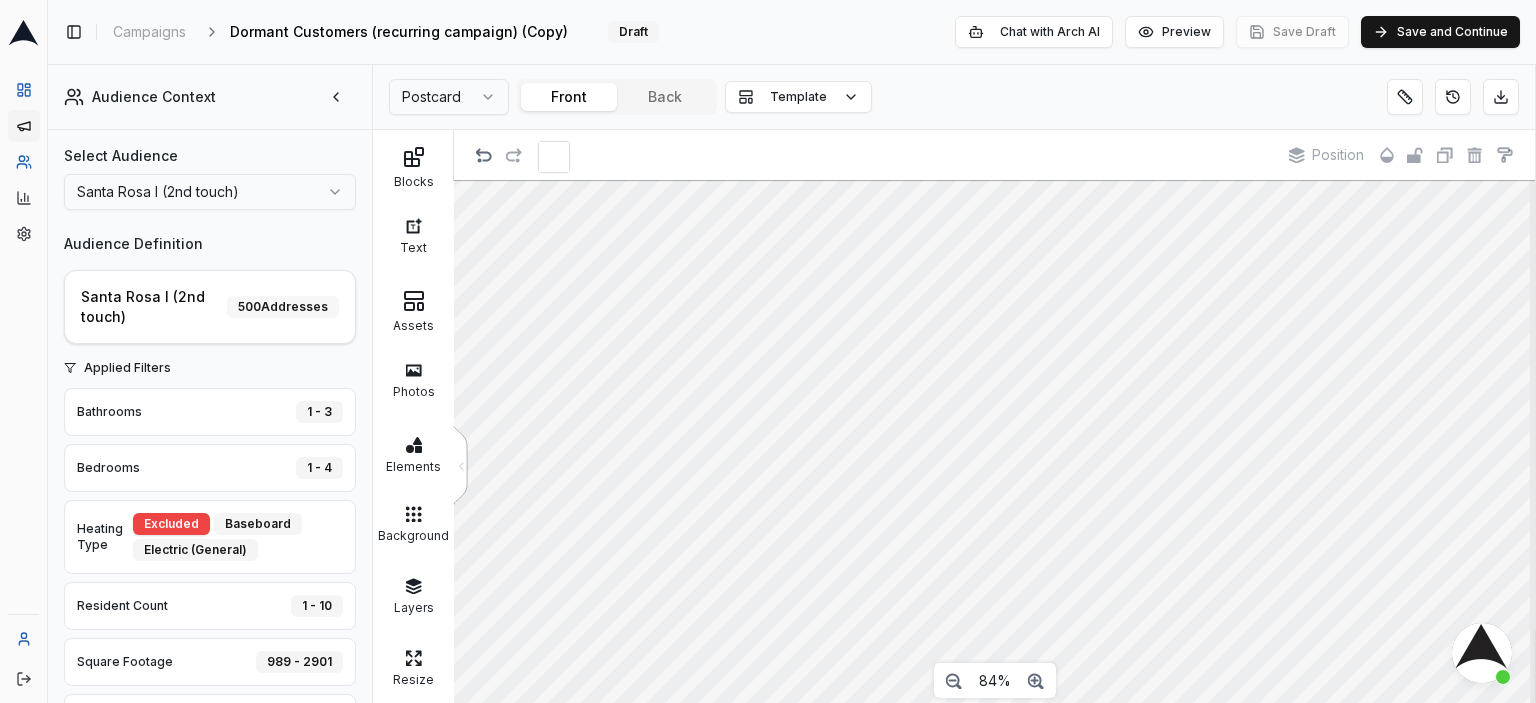 click on "500  Addresses" at bounding box center (283, 307) 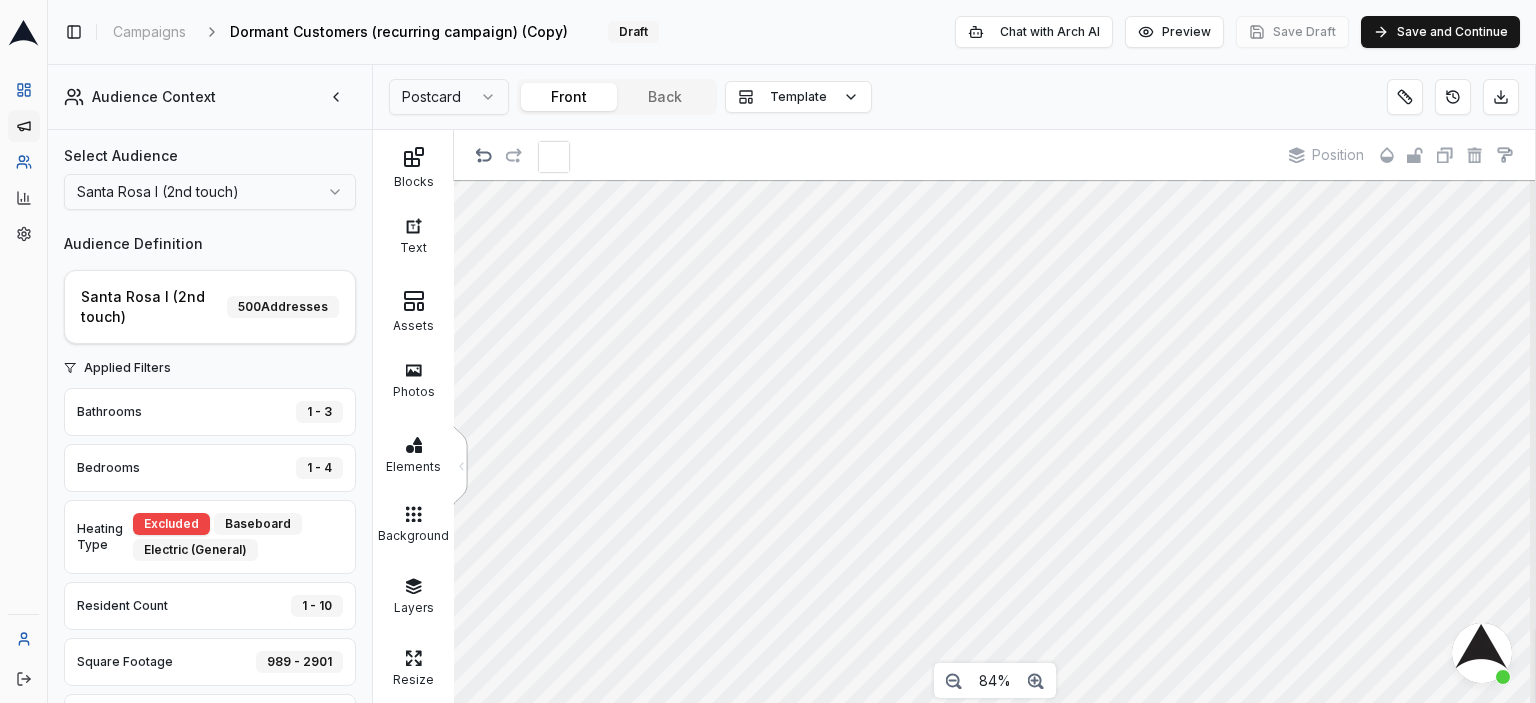 click on "Dashboard Campaigns Audiences Customer Analysis Settings Toggle Sidebar Campaigns Dormant Customers (recurring campaign) (Copy) Edit Draft Chat with Arch AI Preview Save Draft Save and Continue Audience Context Select Audience Santa Rosa I (2nd touch) Audience Definition Santa Rosa I (2nd touch) 500  Addresses Applied Filters Bathrooms 1 - 3 Bedrooms 1 - 4 Heating Type Excluded Baseboard Electric (General) Resident Count 1 - 10 Square Footage 989 - 2901 Year Built 1960 - 2007 Zip Code 95401 95402 95403 95404 95405 and 4 others Property Insights Property Characteristics Avg. Home Age 40 years Last HVAC Install 0 years ago Avg. Home Size 1,545 sq ft Service History Overall Permit Activity (1yr) Overall Permit Activity (5yr) HVAC Permit Holders w/ 1yr Activity HVAC Permit Holders w/ 5yr Activity Non-HVAC Permit Holders w/ 1yr Activity Non-HVAC Permit Holders w/ 5yr Activity Demographics & Property Value Avg. Income Range Avg. Property Value Postcard Front Back Template Blocks Text Assets Photos Elements Layers <" at bounding box center [768, 351] 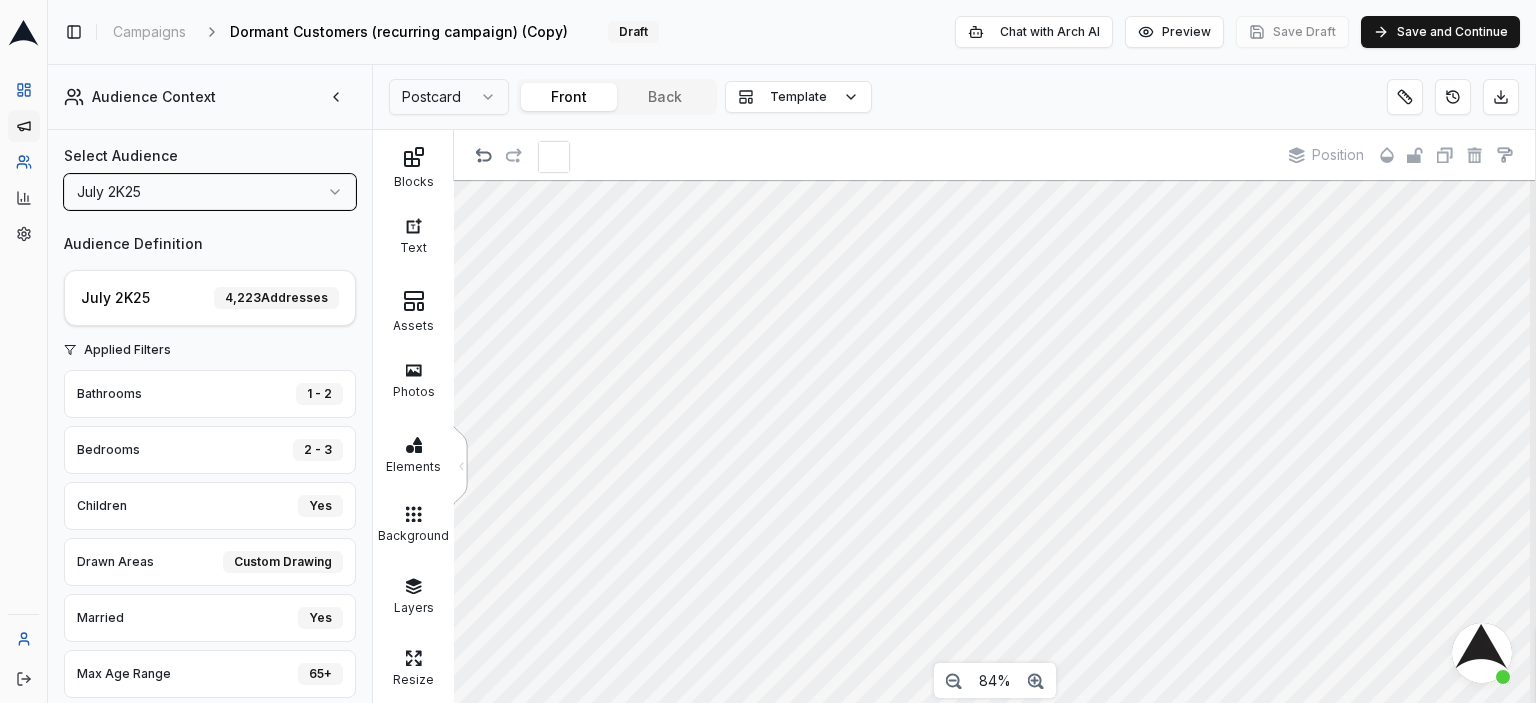 scroll, scrollTop: 0, scrollLeft: 0, axis: both 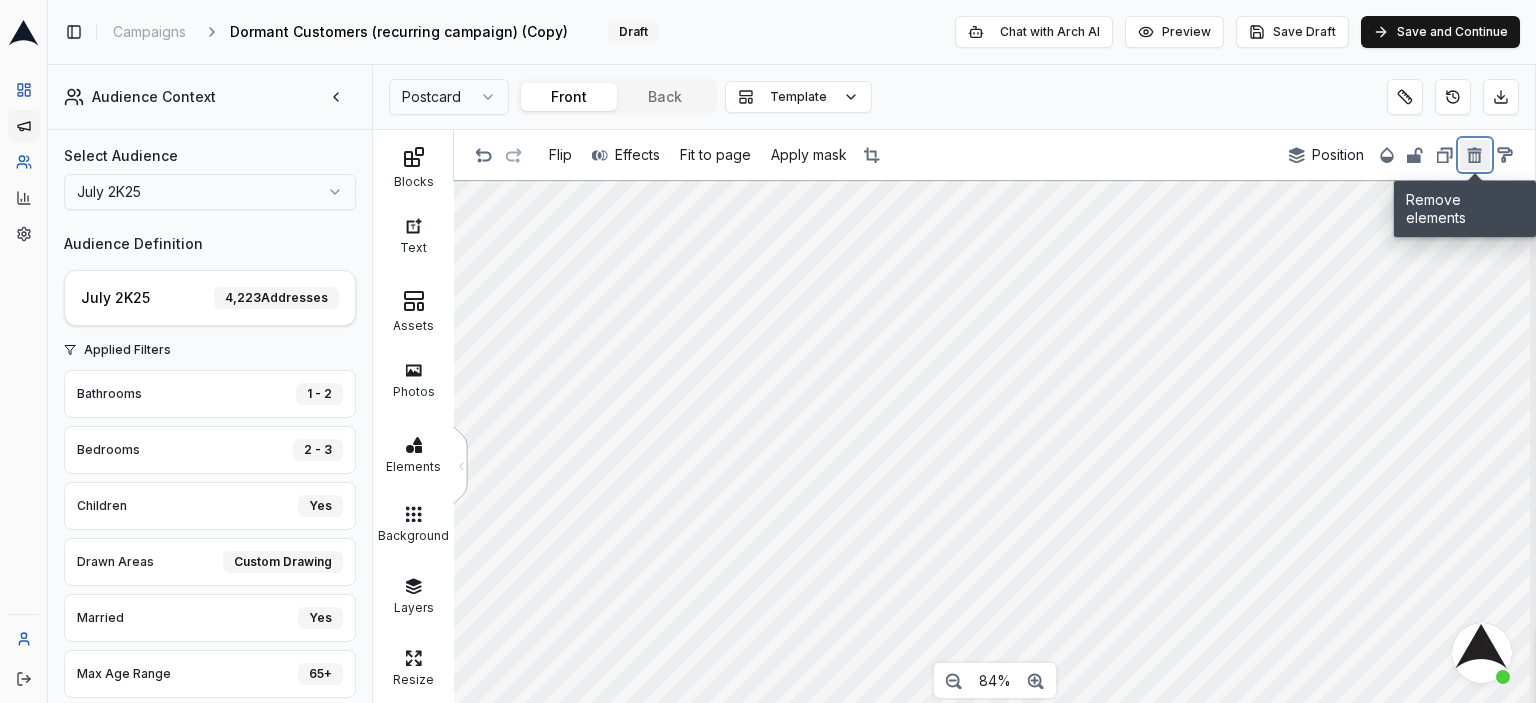 click 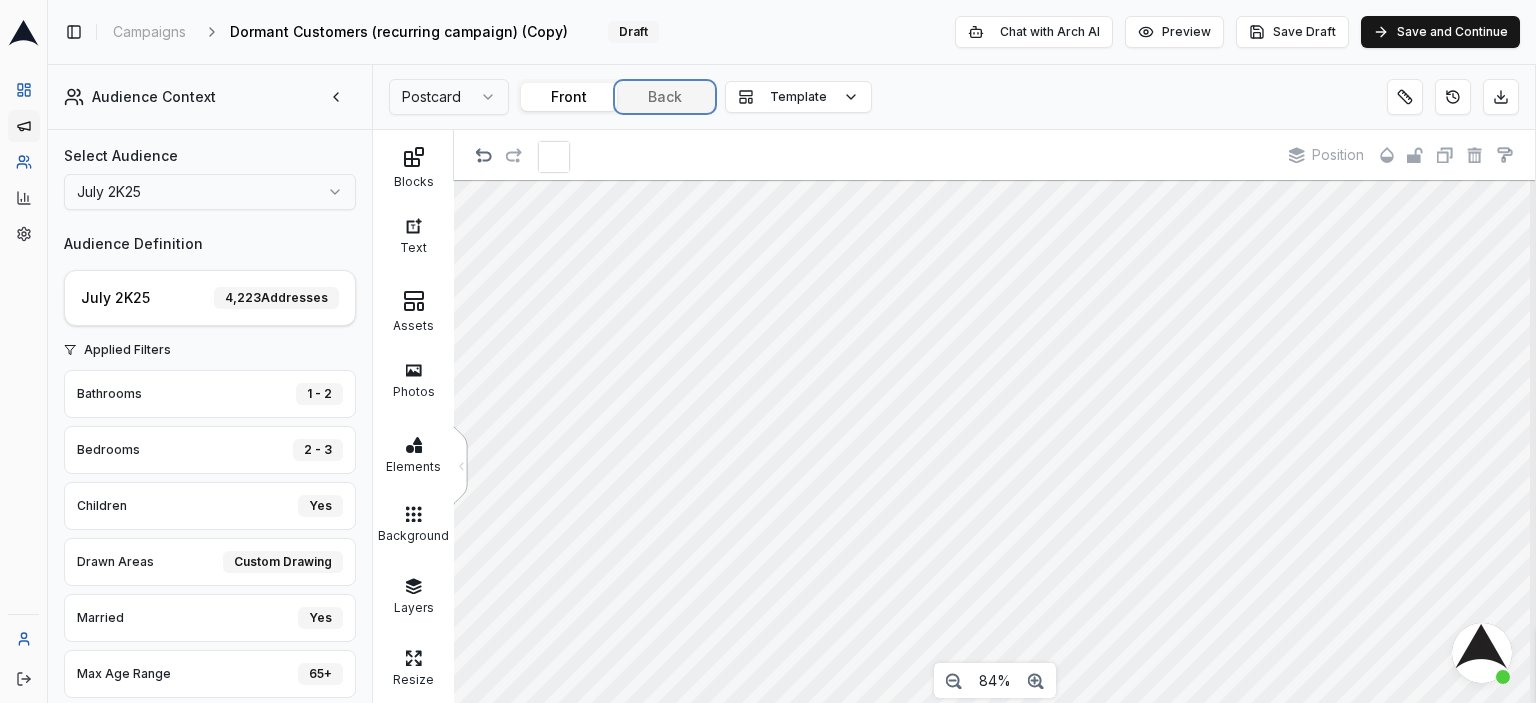 click on "Toggle Sidebar Campaigns Dormant Customers (recurring campaign) (Copy) Edit Draft Chat with Arch AI Preview Save Draft Save and Continue Audience Context Select Audience July 2K25 Audience Definition July 2K25 4,223  Addresses Applied Filters Bathrooms 1 - 2 Bedrooms 2 - 3 Children Yes Drawn Areas Custom Drawing Married Yes Max Age Range 65+ Property Type Single Family Square Footage 824 - 2925 Year Built 1936 - 2001 Property Insights Property Characteristics Avg. Home Age 54 years Last HVAC Install 0 years ago Avg. Home Size 1,542 sq ft Service History Overall Permit Activity (1yr) Overall Permit Activity (5yr) HVAC Permit Holders w/ 1yr Activity HVAC Permit Holders w/ 5yr Activity Non-HVAC Permit Holders w/ 1yr Activity Non-HVAC Permit Holders w/ 5yr Activity Demographics & Property Value Avg. Income Range Avg. Property Value Postcard Front Back Template Blocks Text Assets Photos Elements Background Layers Resize < Position 84% Chat with Arch AI" at bounding box center [792, 351] 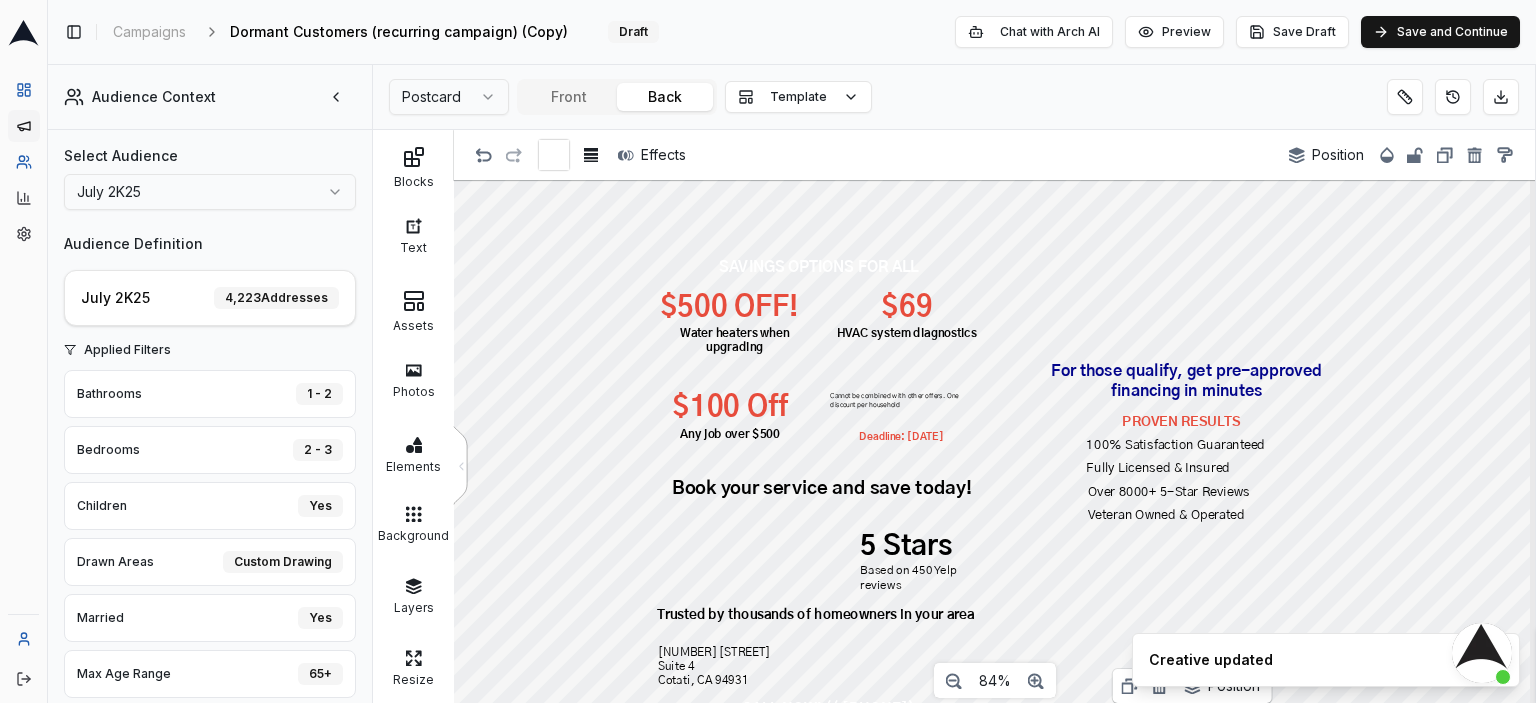 scroll, scrollTop: 89, scrollLeft: 0, axis: vertical 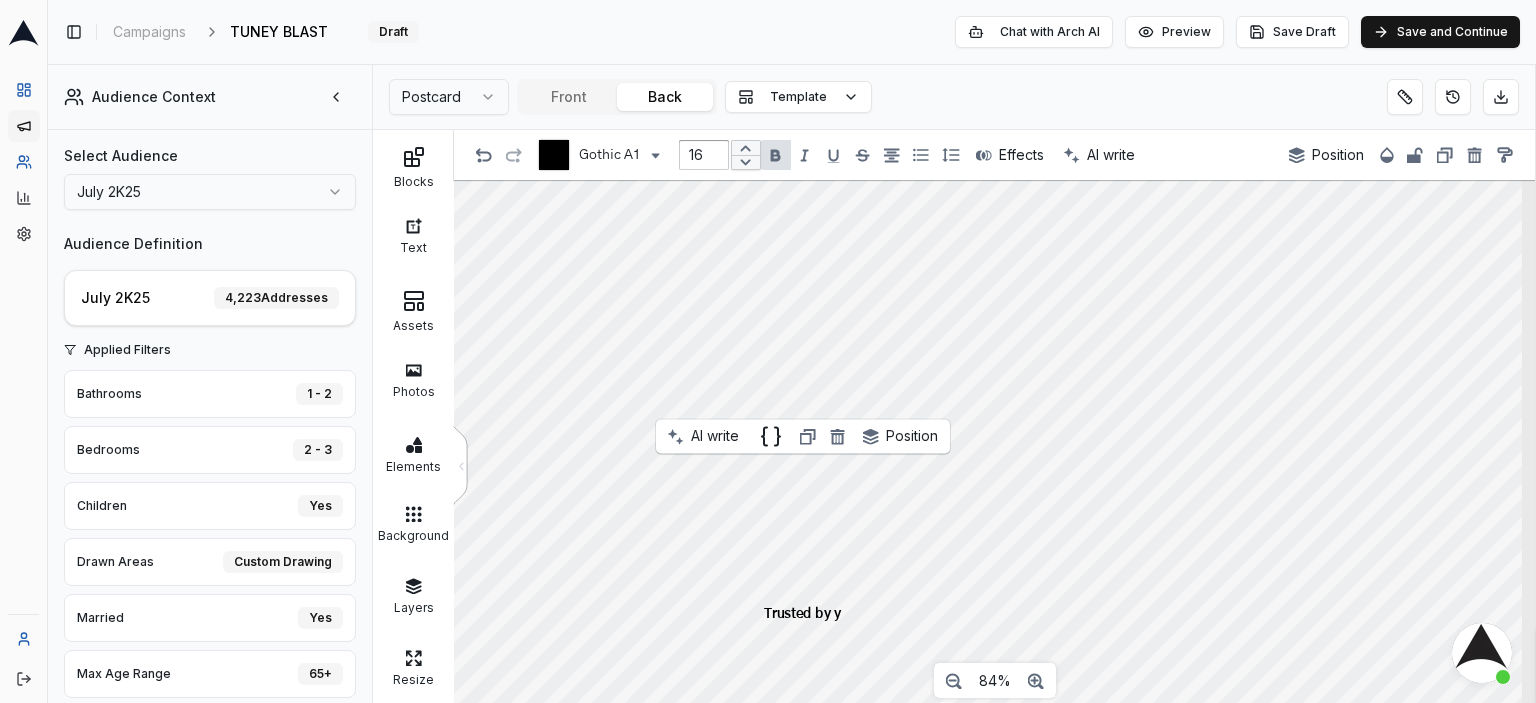 type 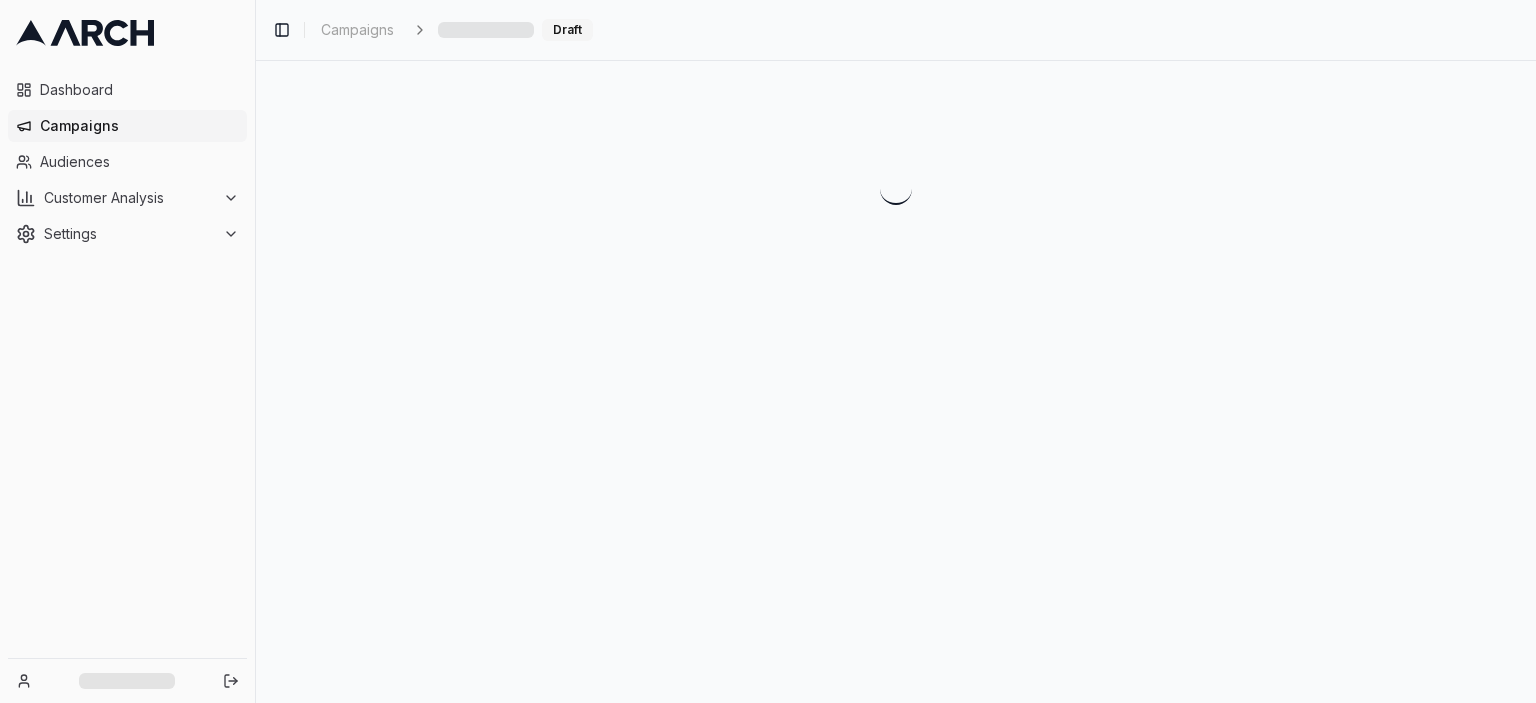 scroll, scrollTop: 0, scrollLeft: 0, axis: both 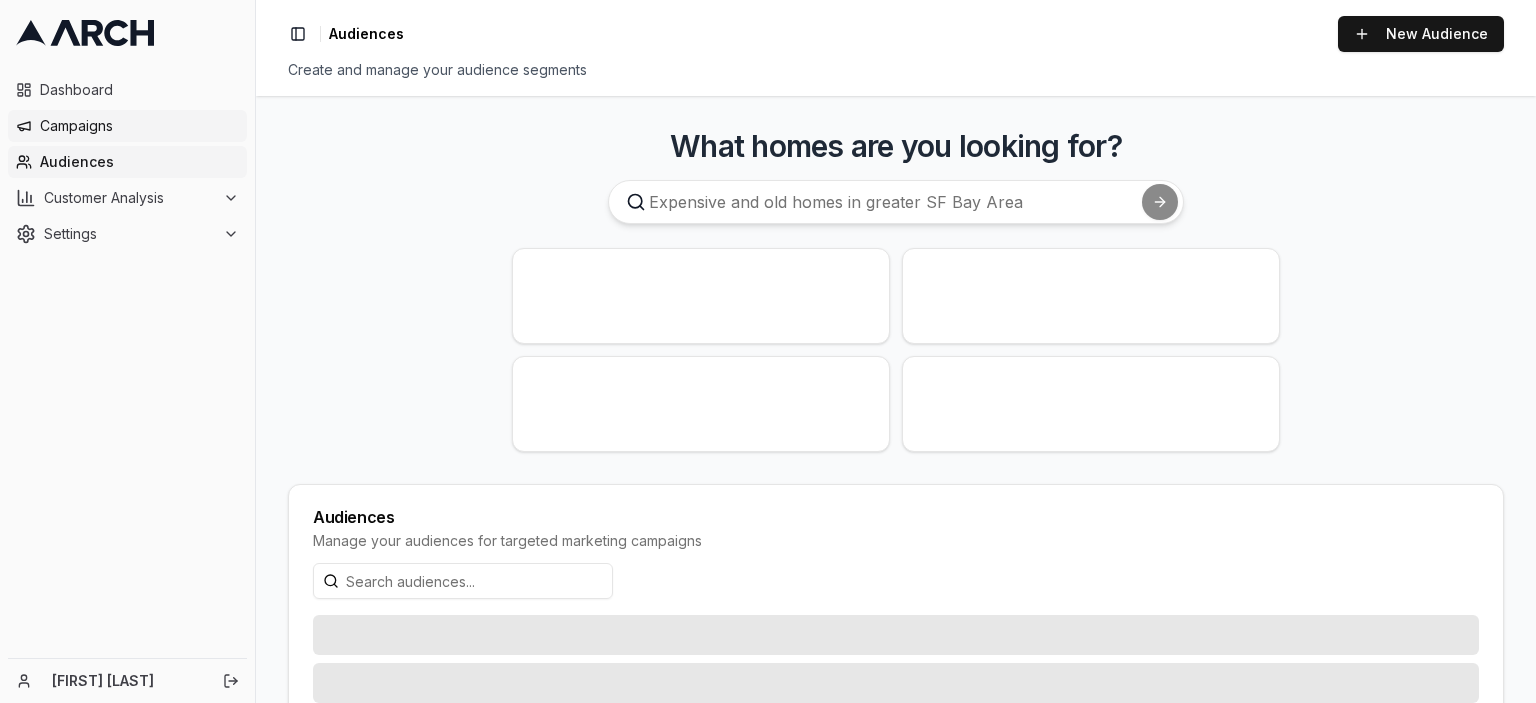 click on "Campaigns" at bounding box center [139, 126] 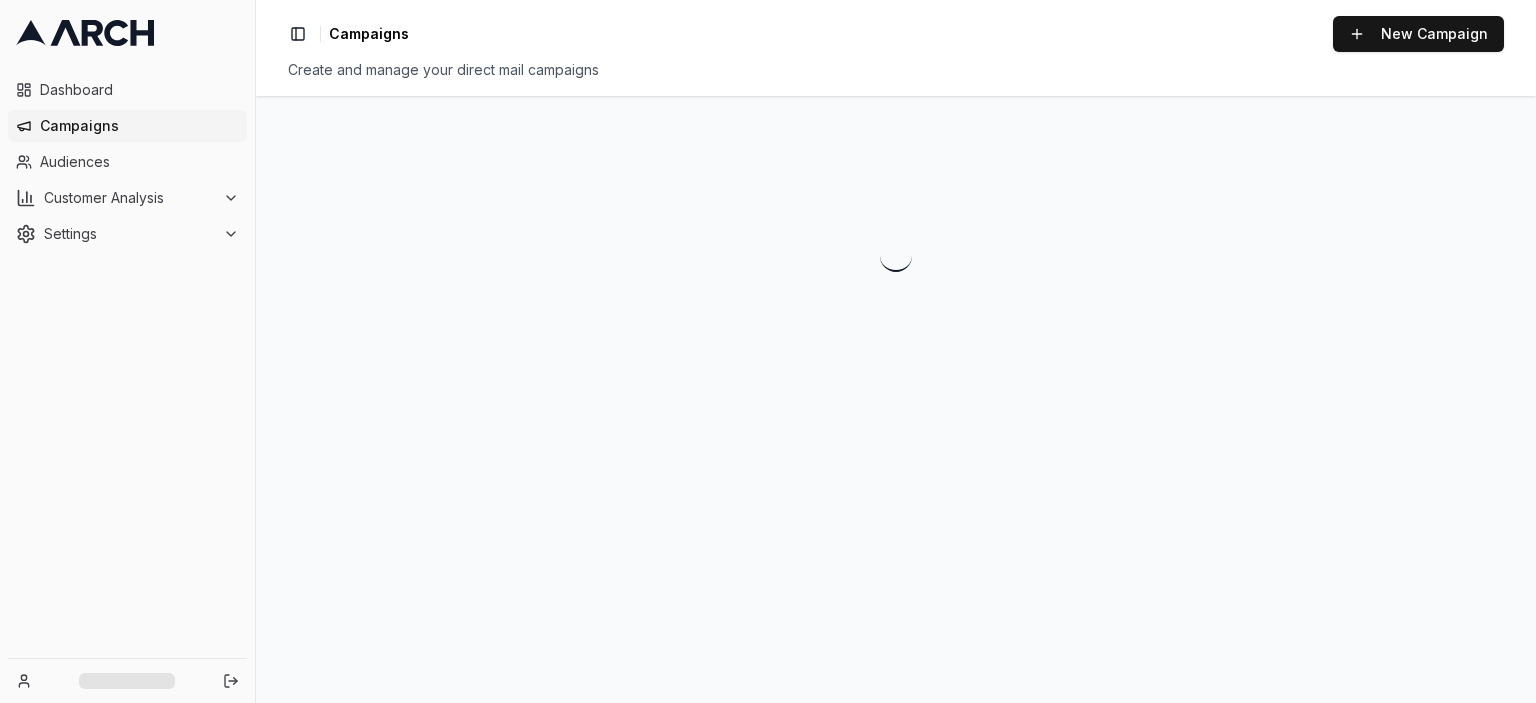 scroll, scrollTop: 0, scrollLeft: 0, axis: both 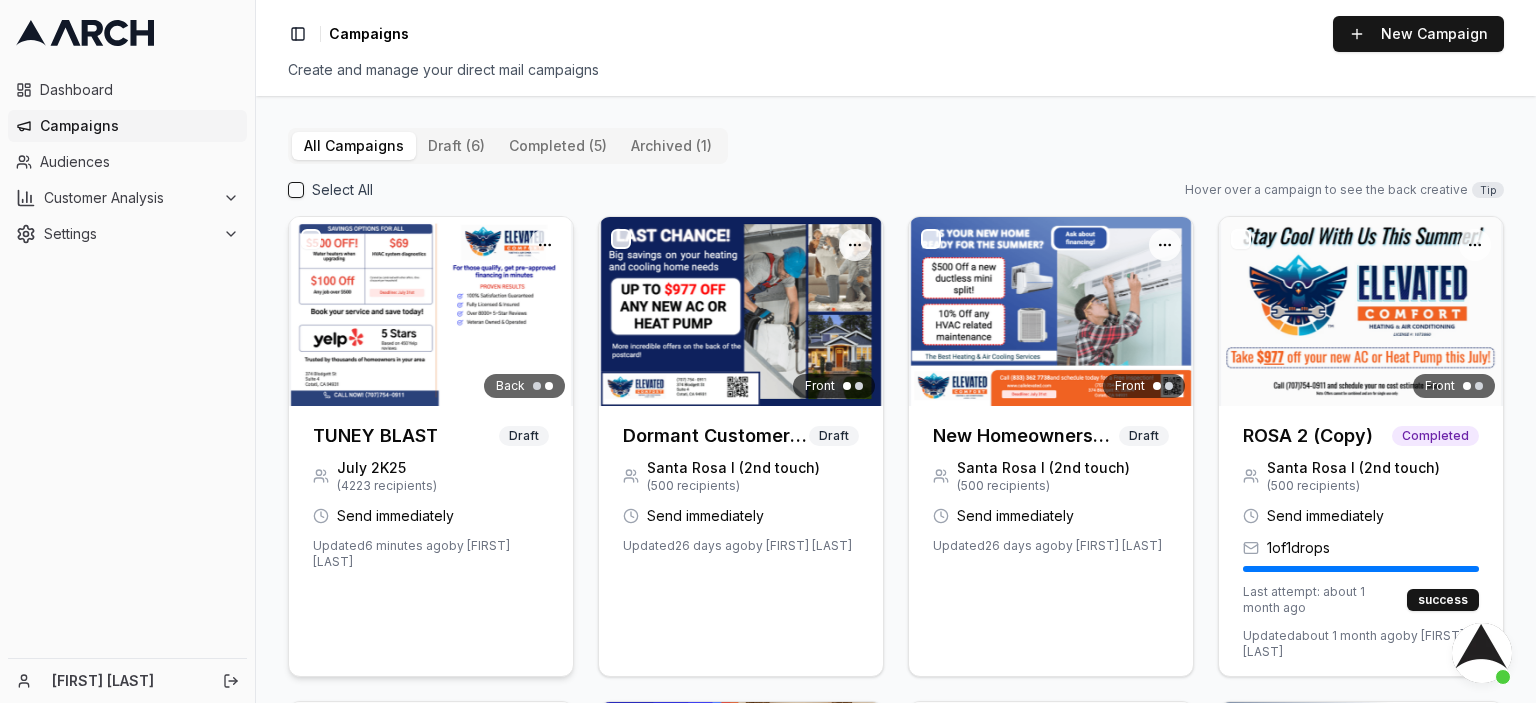 click at bounding box center [431, 311] 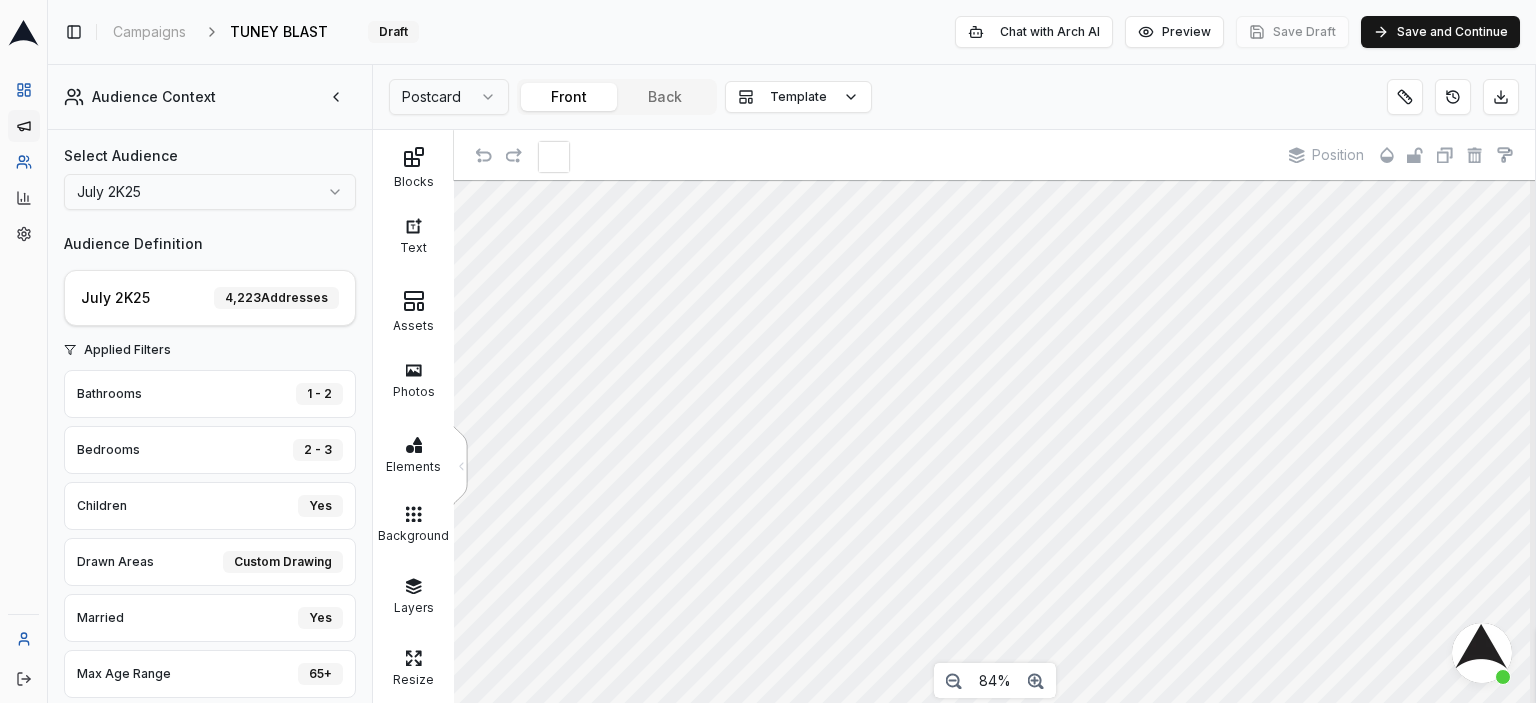 scroll, scrollTop: 44, scrollLeft: 0, axis: vertical 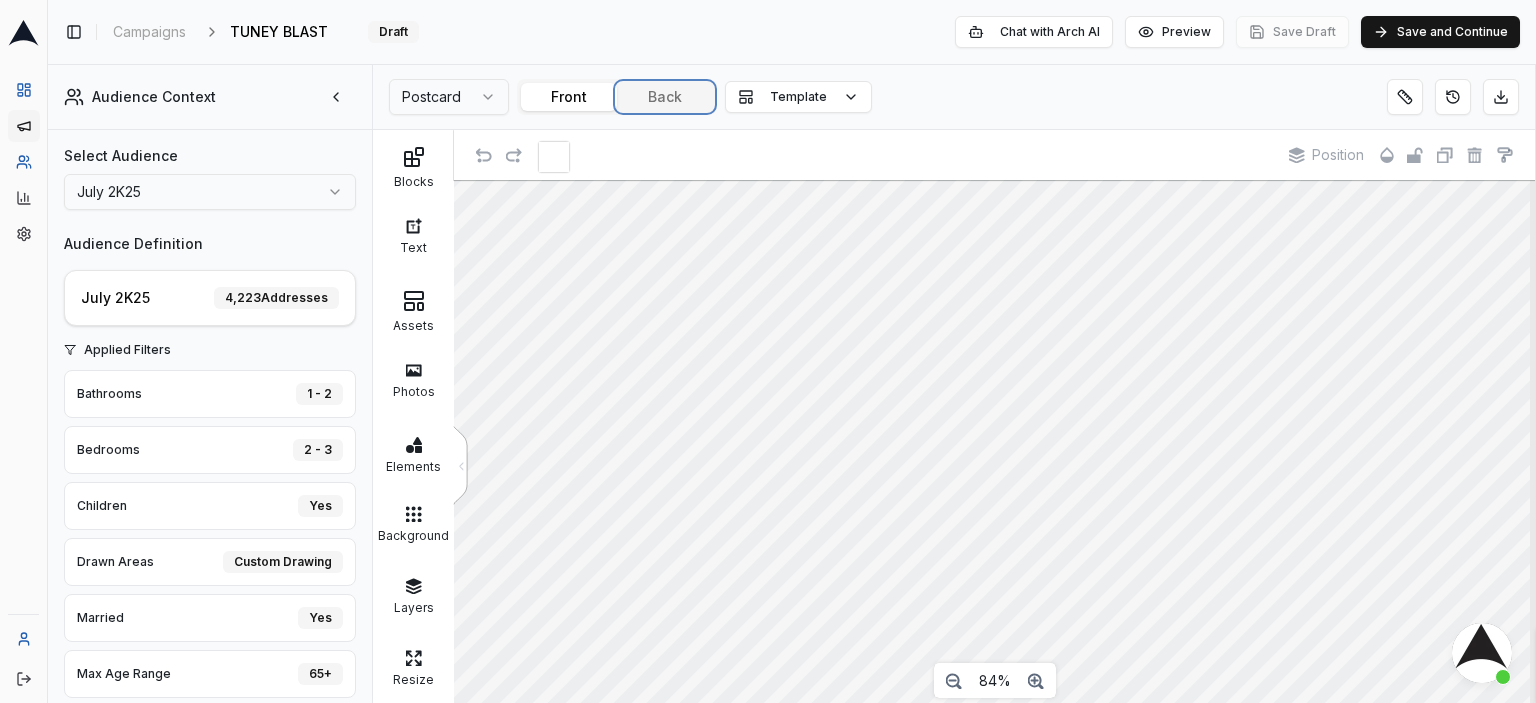 click on "Back" at bounding box center [665, 97] 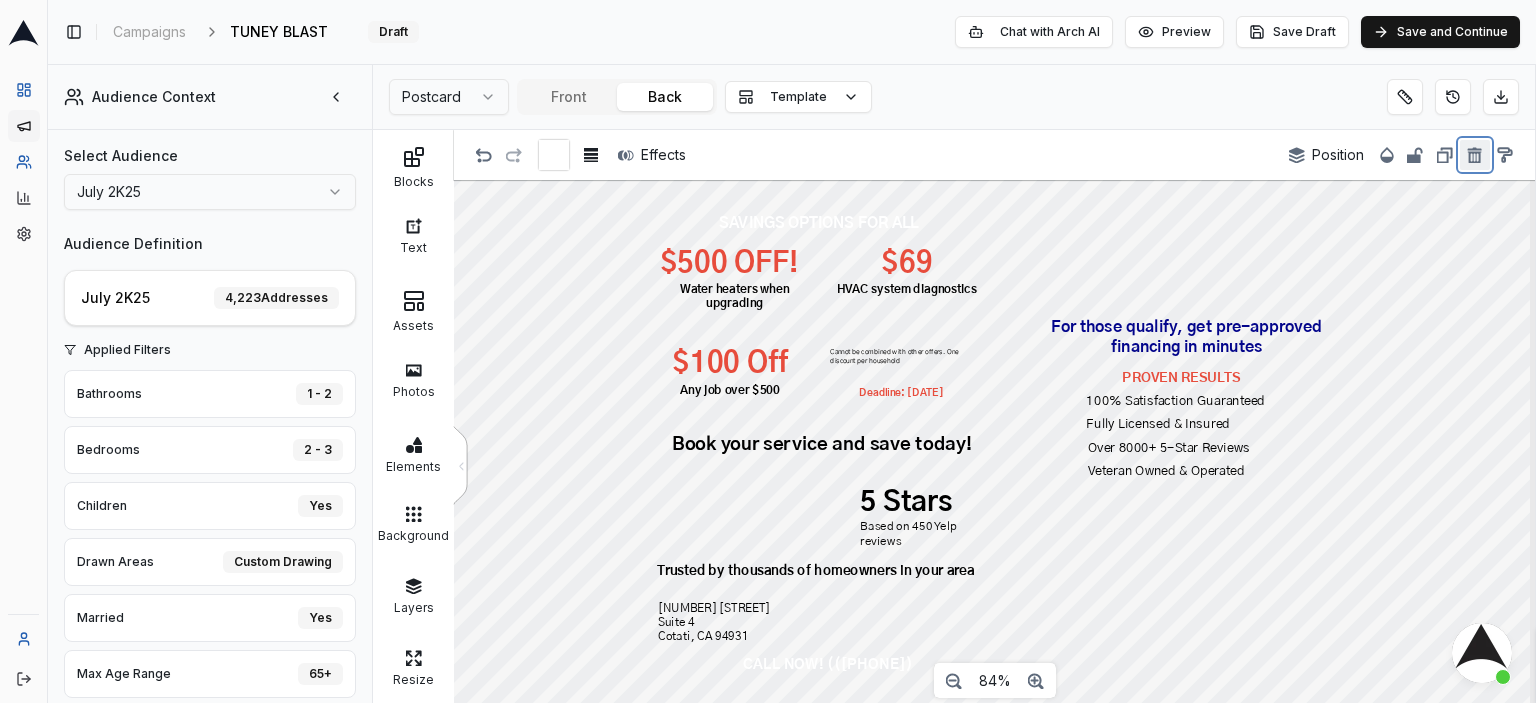click at bounding box center [1475, 155] 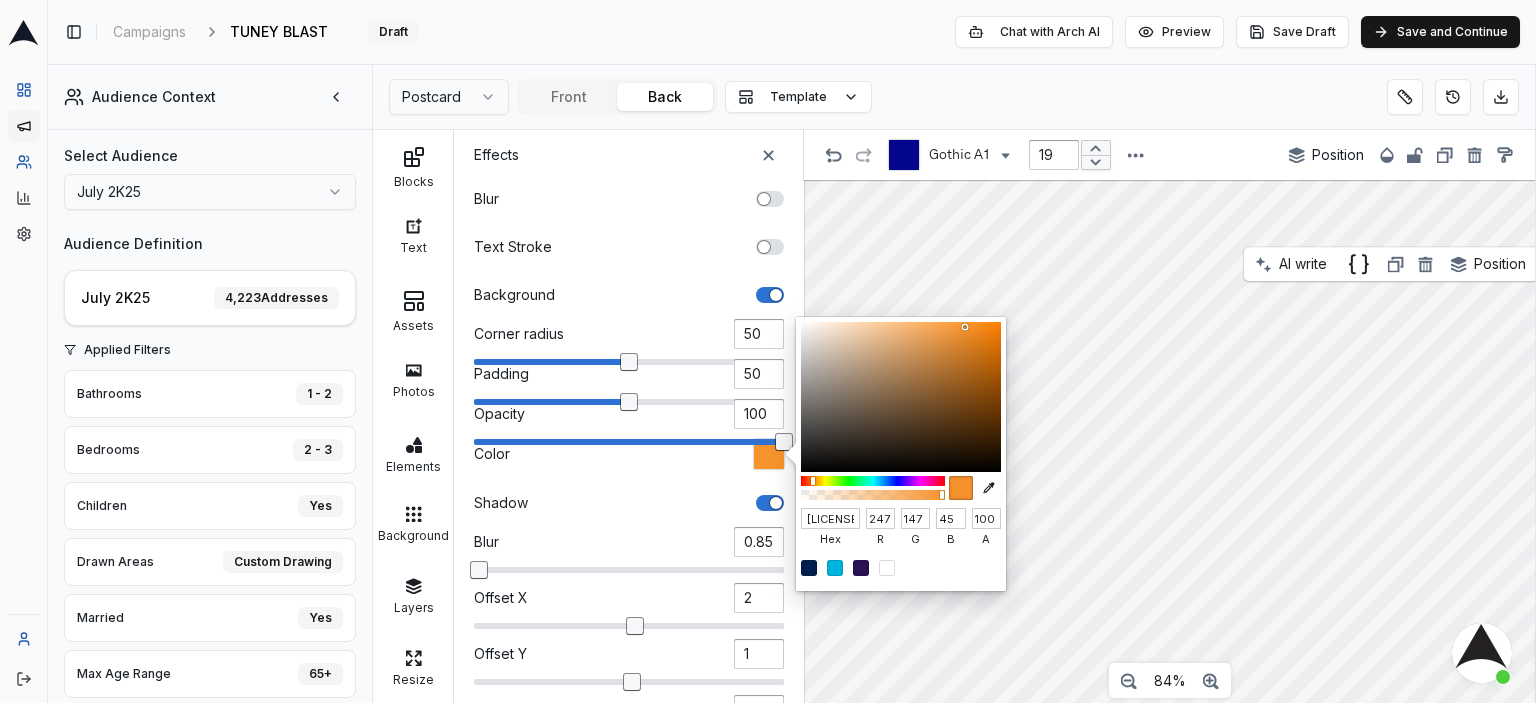 scroll, scrollTop: 0, scrollLeft: 0, axis: both 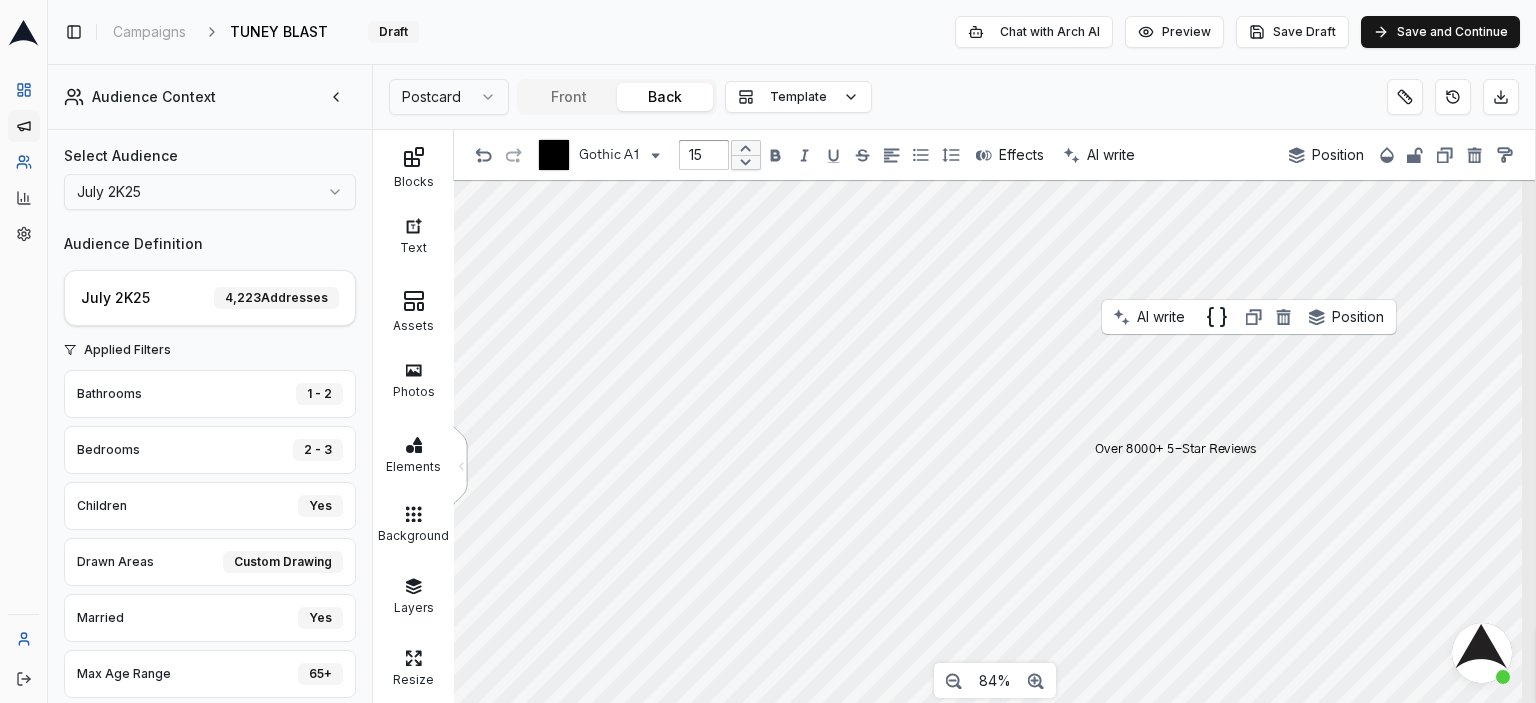 type 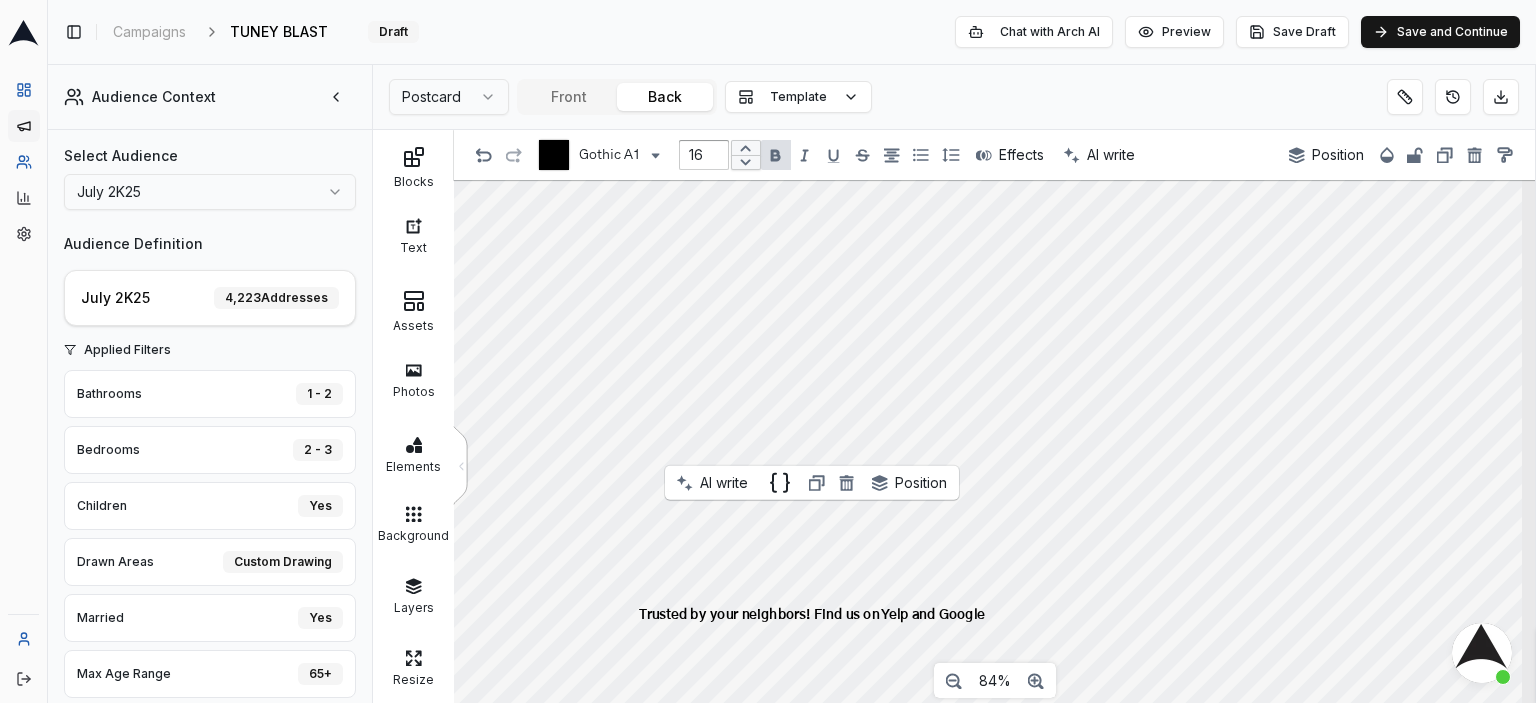 scroll, scrollTop: 0, scrollLeft: 0, axis: both 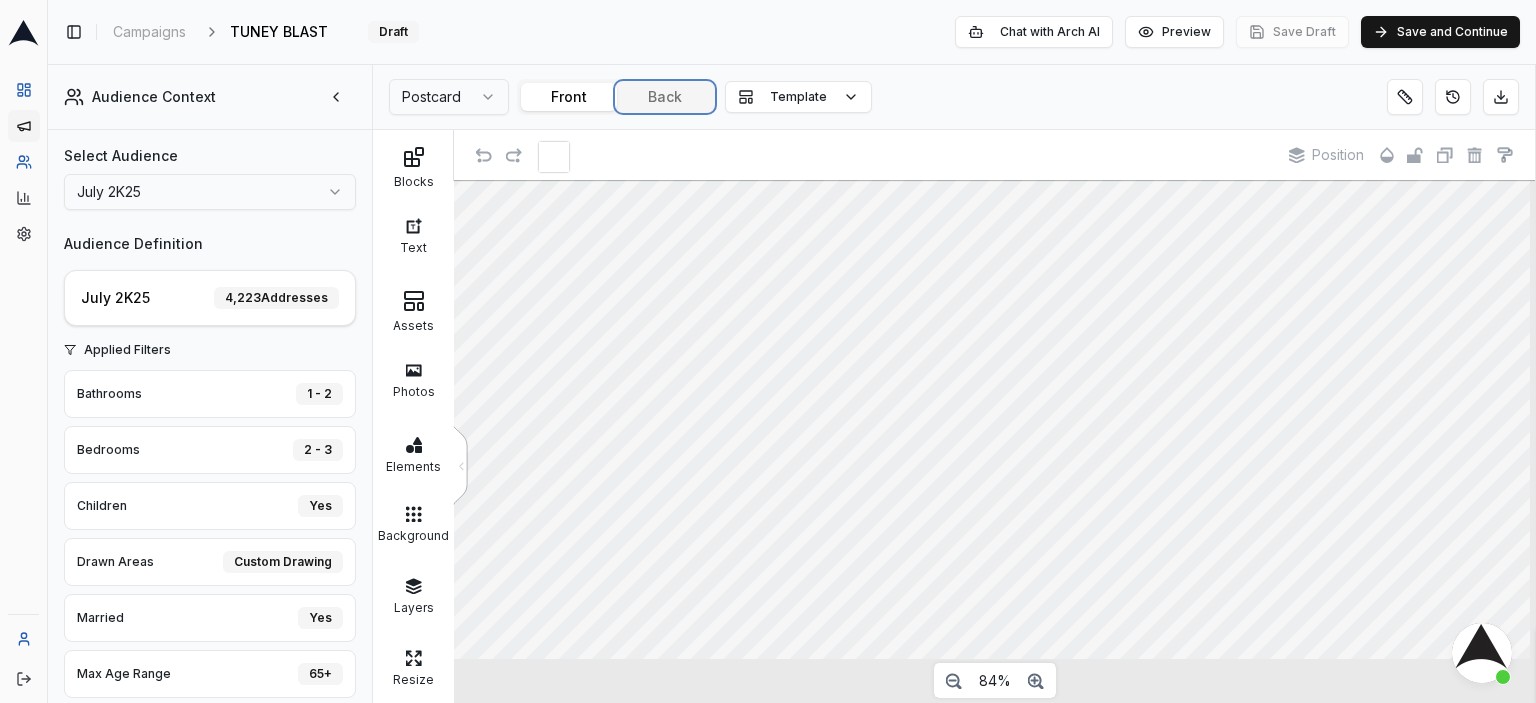 click on "Back" at bounding box center (665, 97) 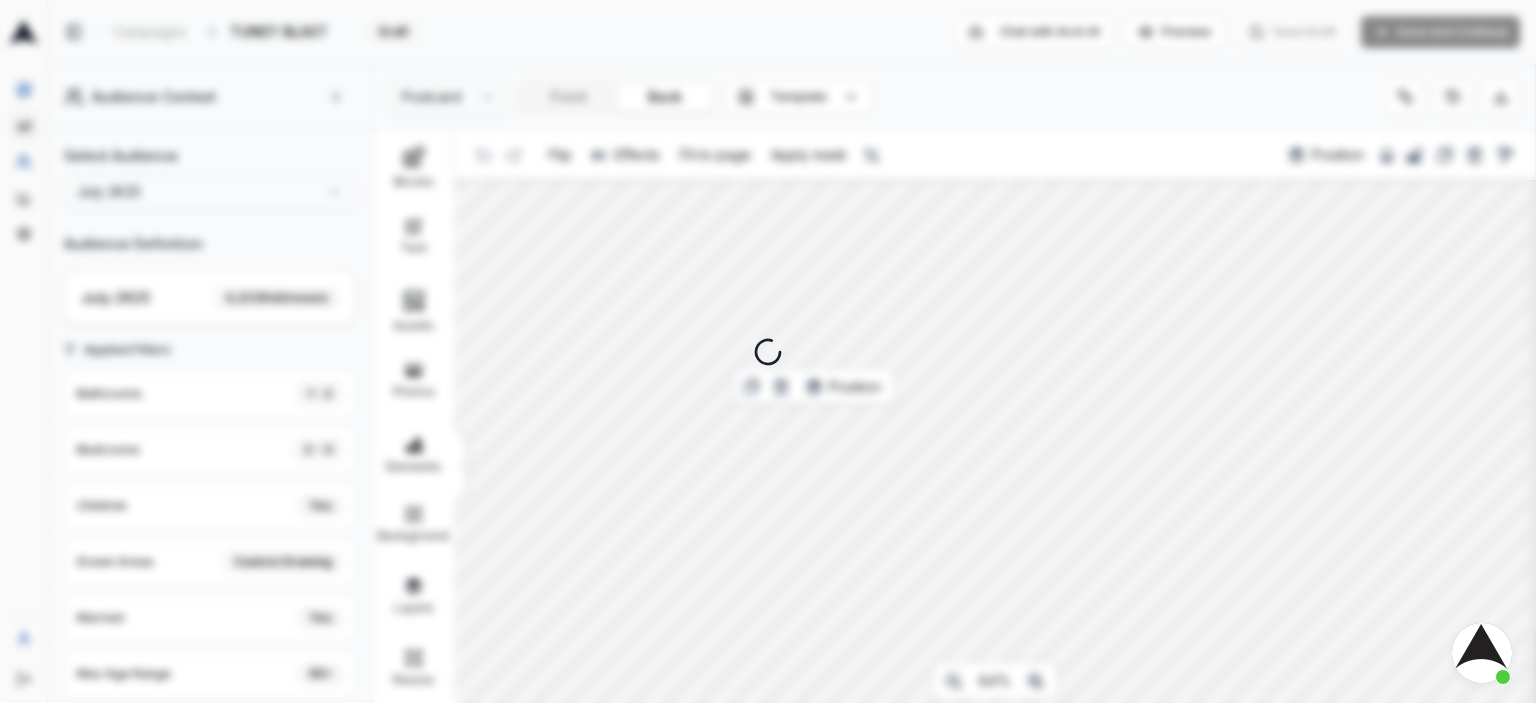 scroll, scrollTop: 0, scrollLeft: 0, axis: both 